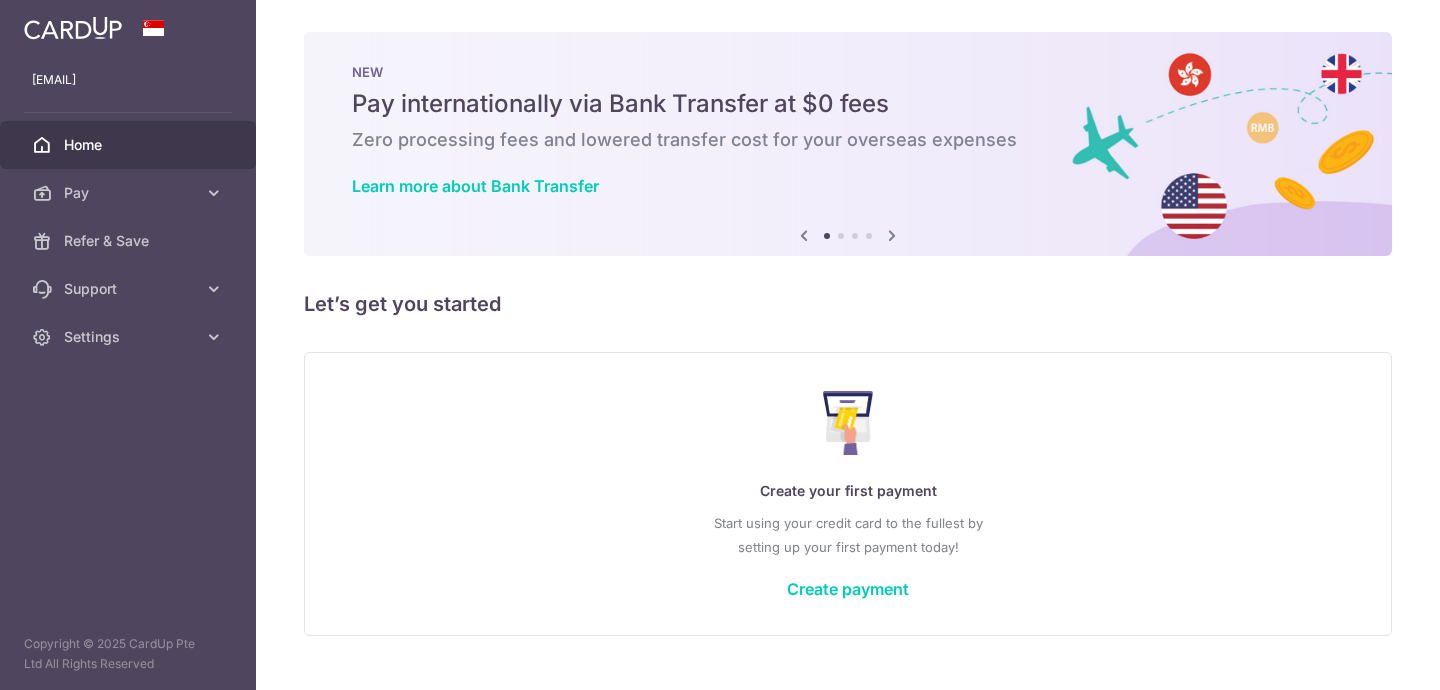scroll, scrollTop: 0, scrollLeft: 0, axis: both 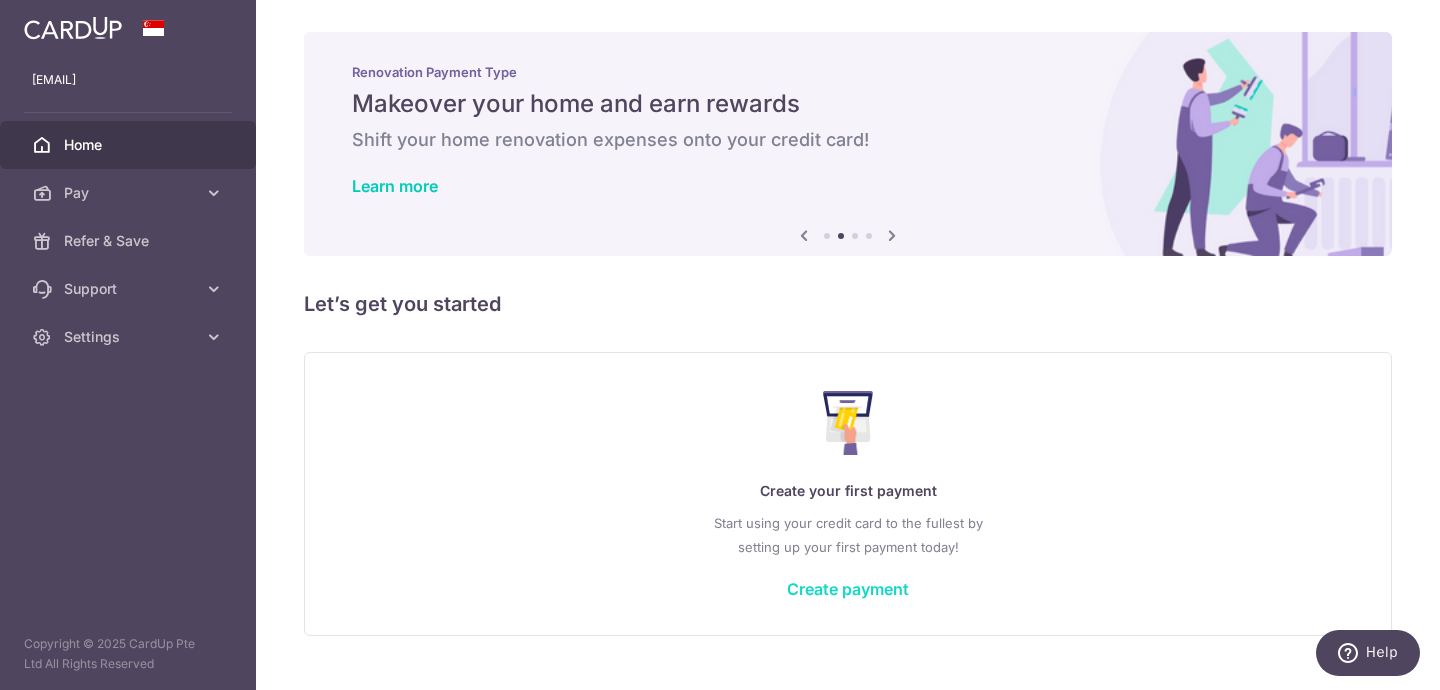 click on "Create payment" at bounding box center [848, 589] 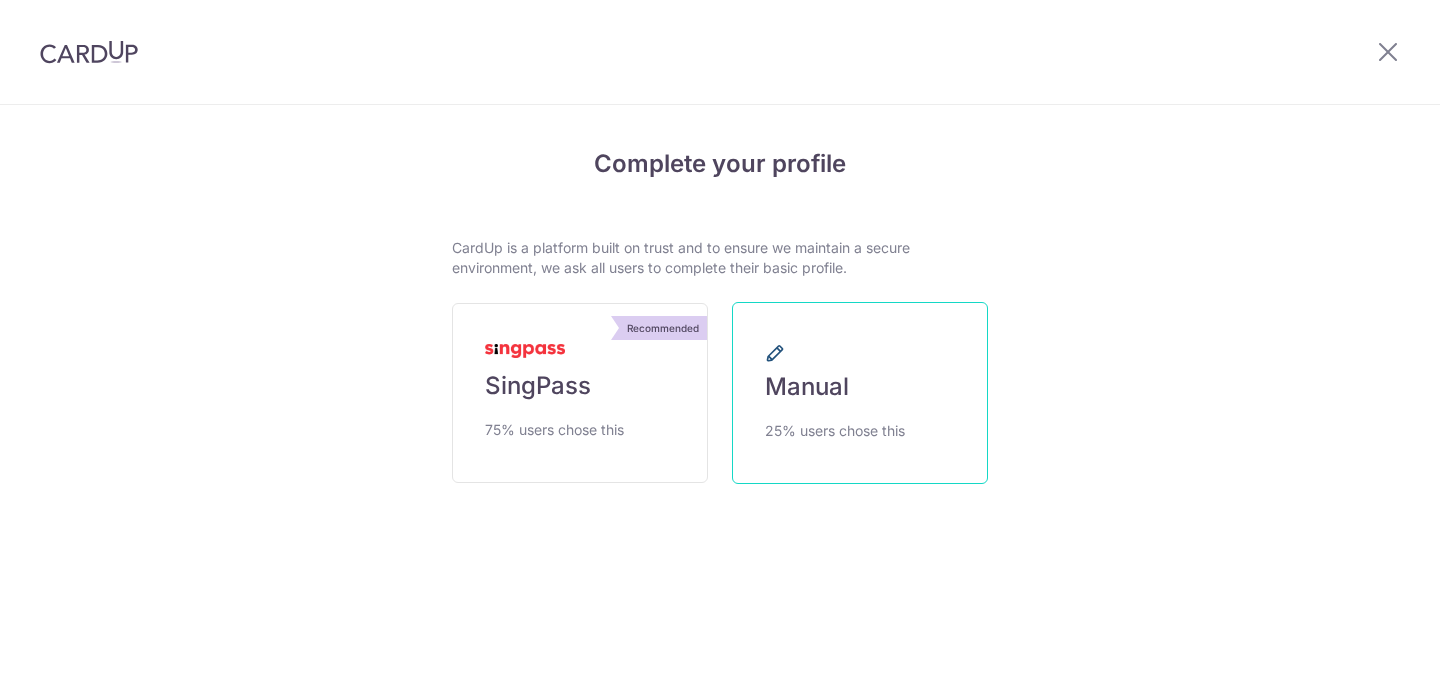 scroll, scrollTop: 0, scrollLeft: 0, axis: both 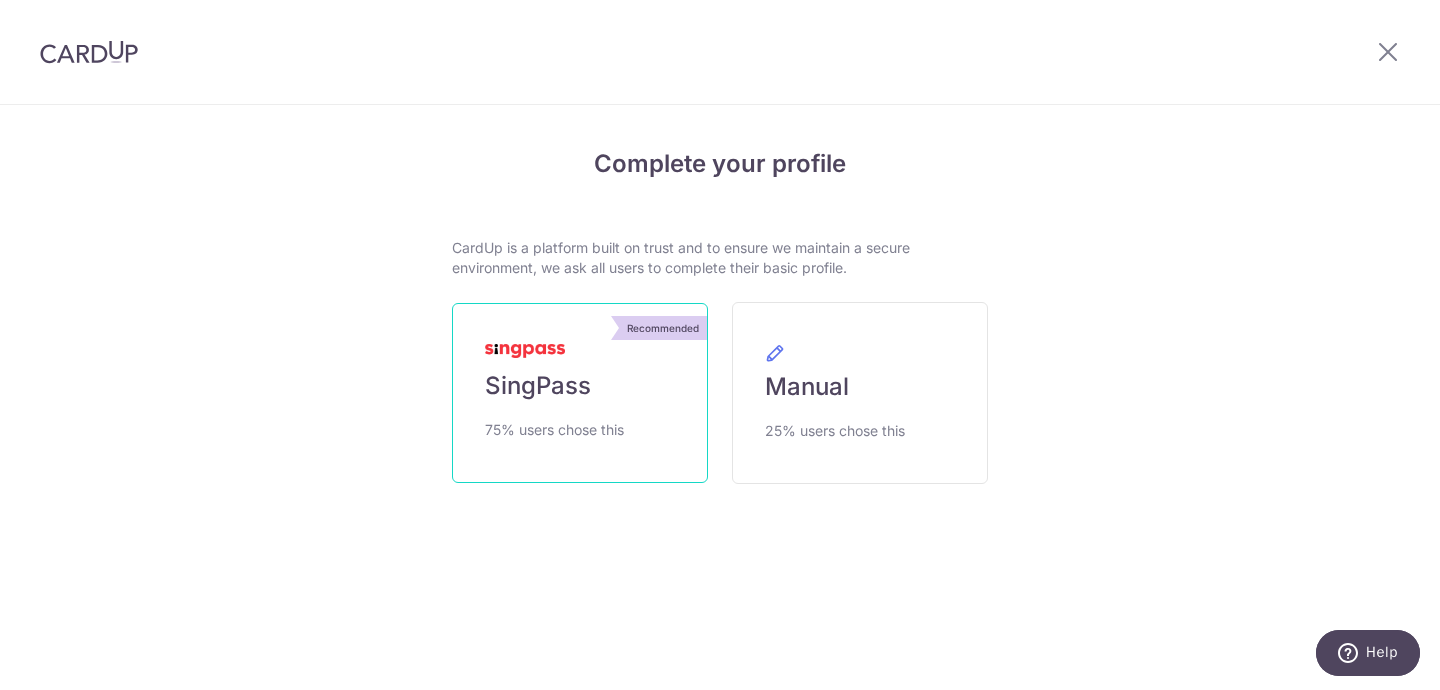 click on "Recommended
SingPass
75% users chose this" at bounding box center (580, 393) 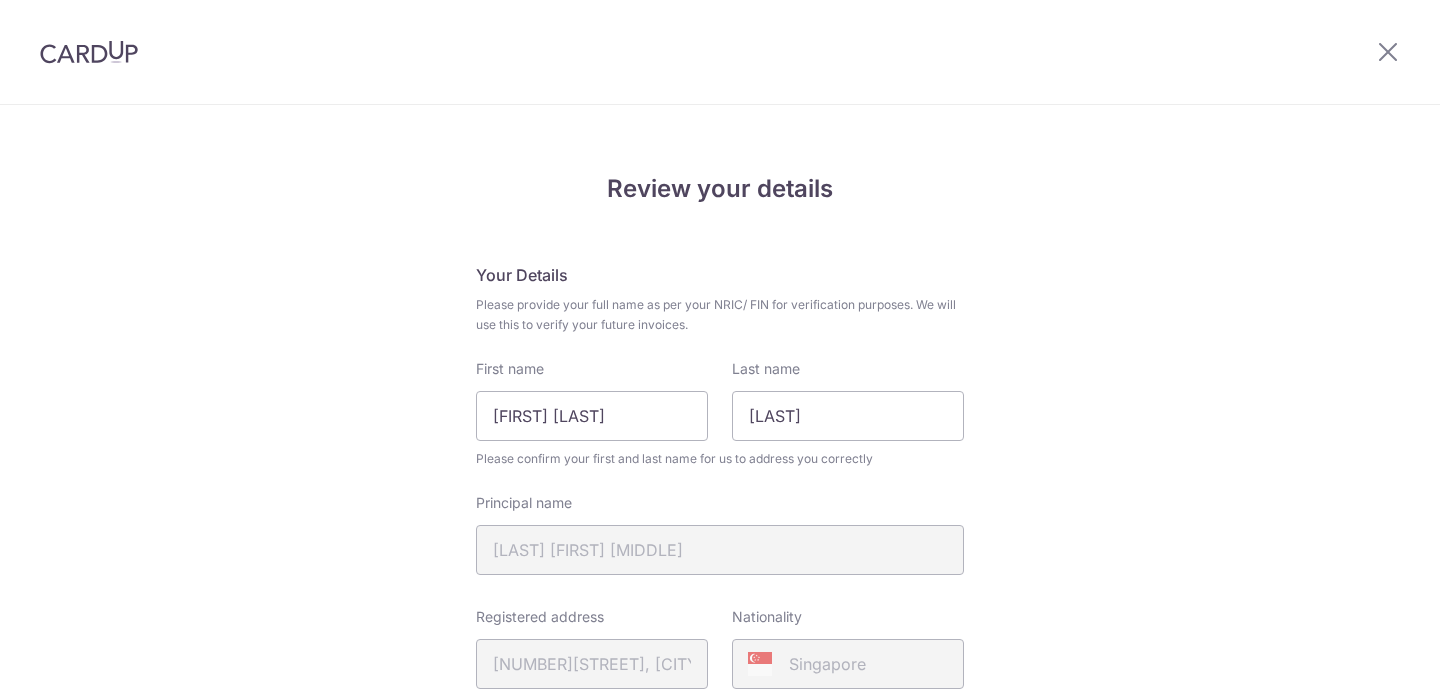 scroll, scrollTop: 0, scrollLeft: 0, axis: both 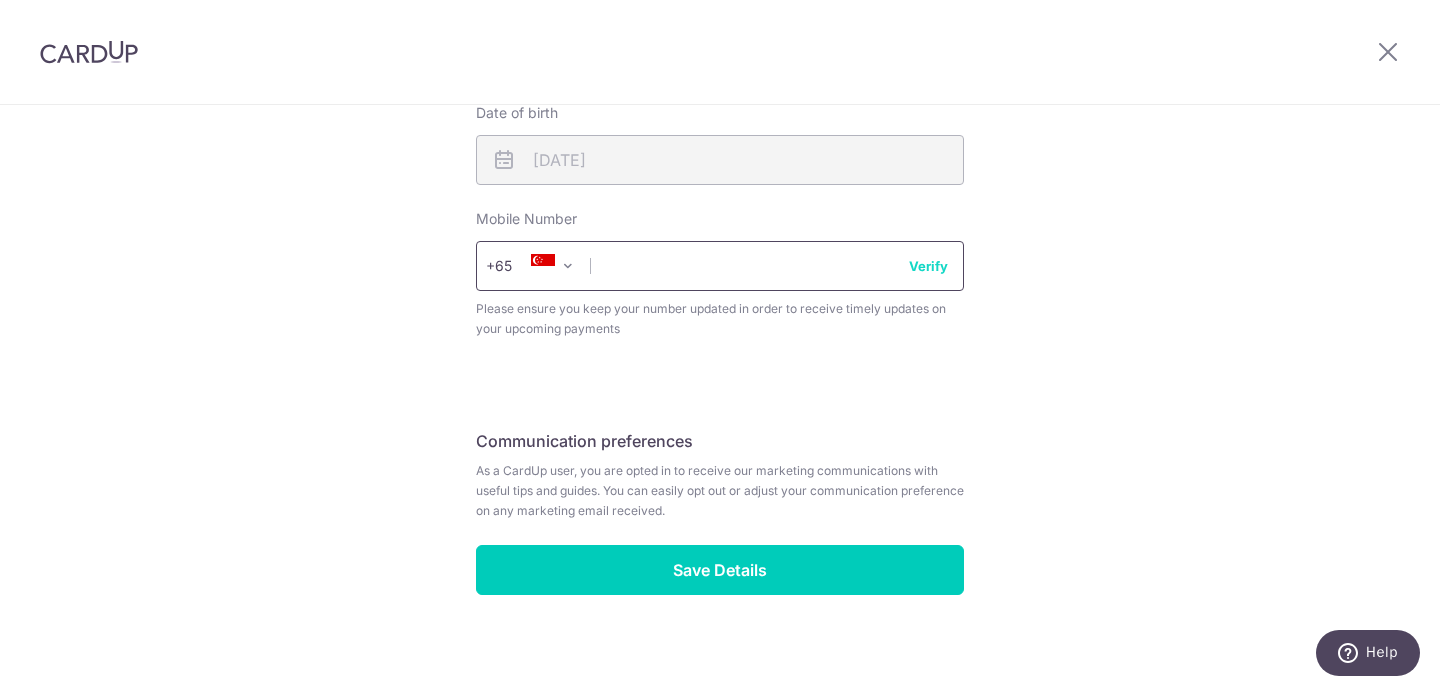 click at bounding box center (720, 266) 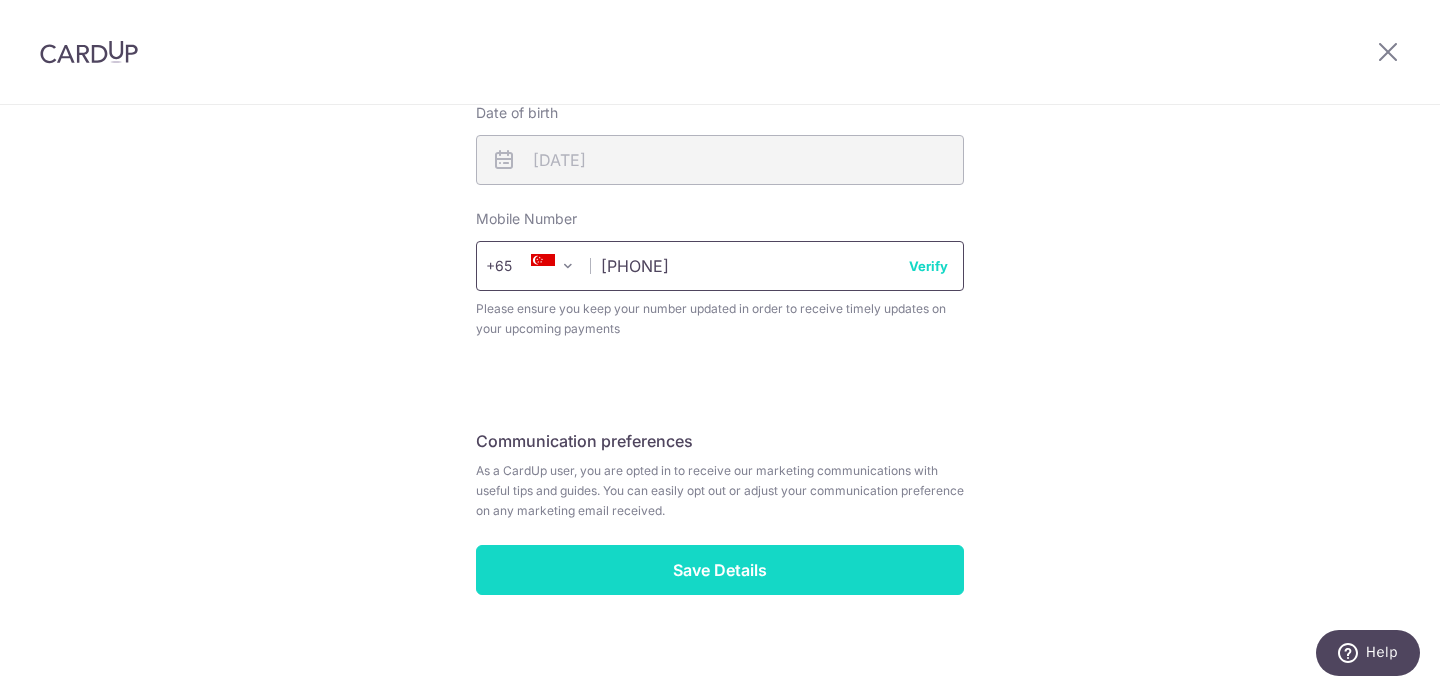 type on "[PHONE]" 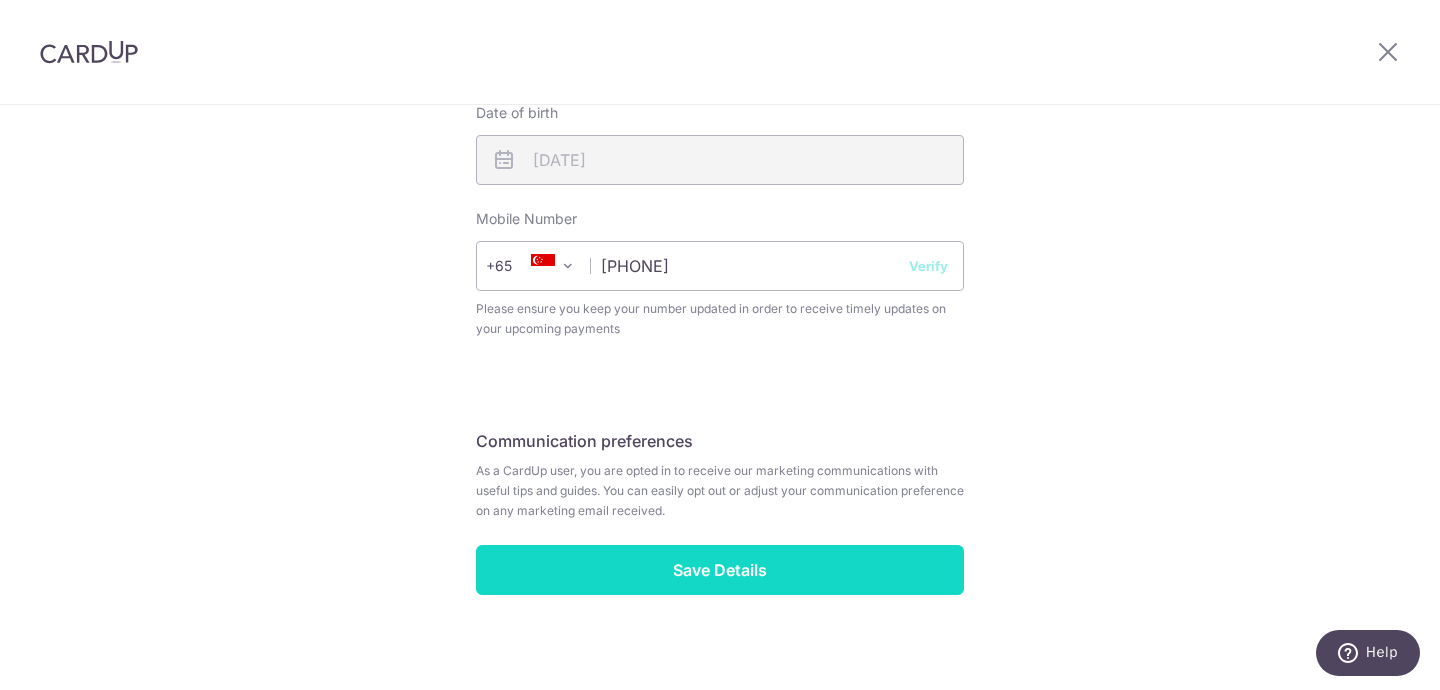 click on "Save Details" at bounding box center [720, 570] 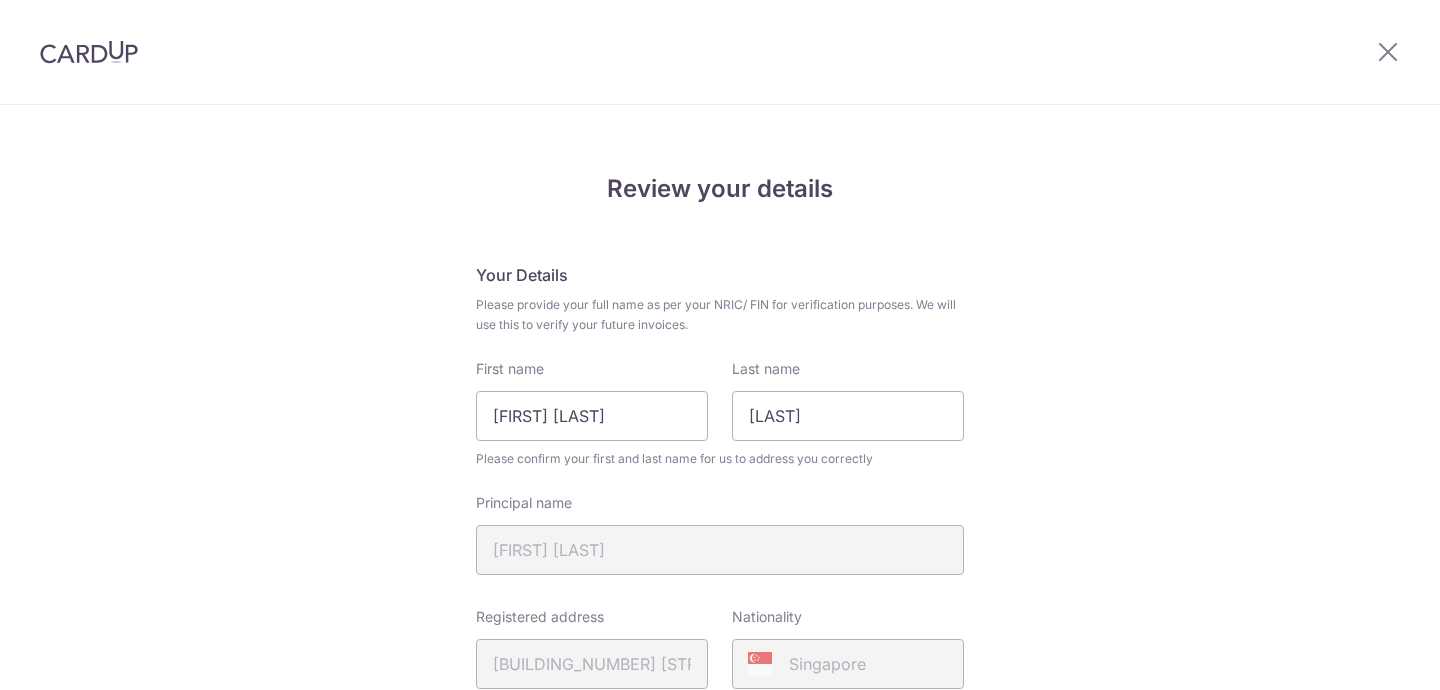 scroll, scrollTop: 0, scrollLeft: 0, axis: both 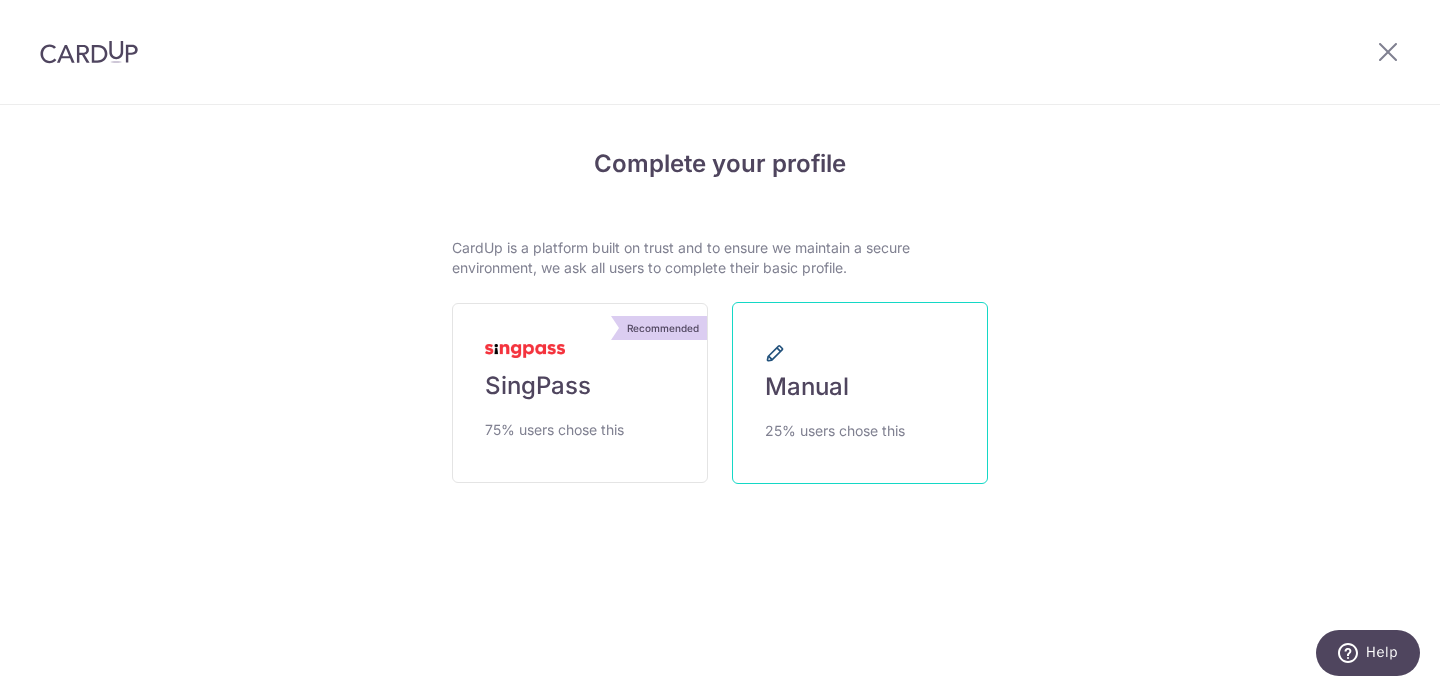 click on "25% users chose this" at bounding box center (835, 431) 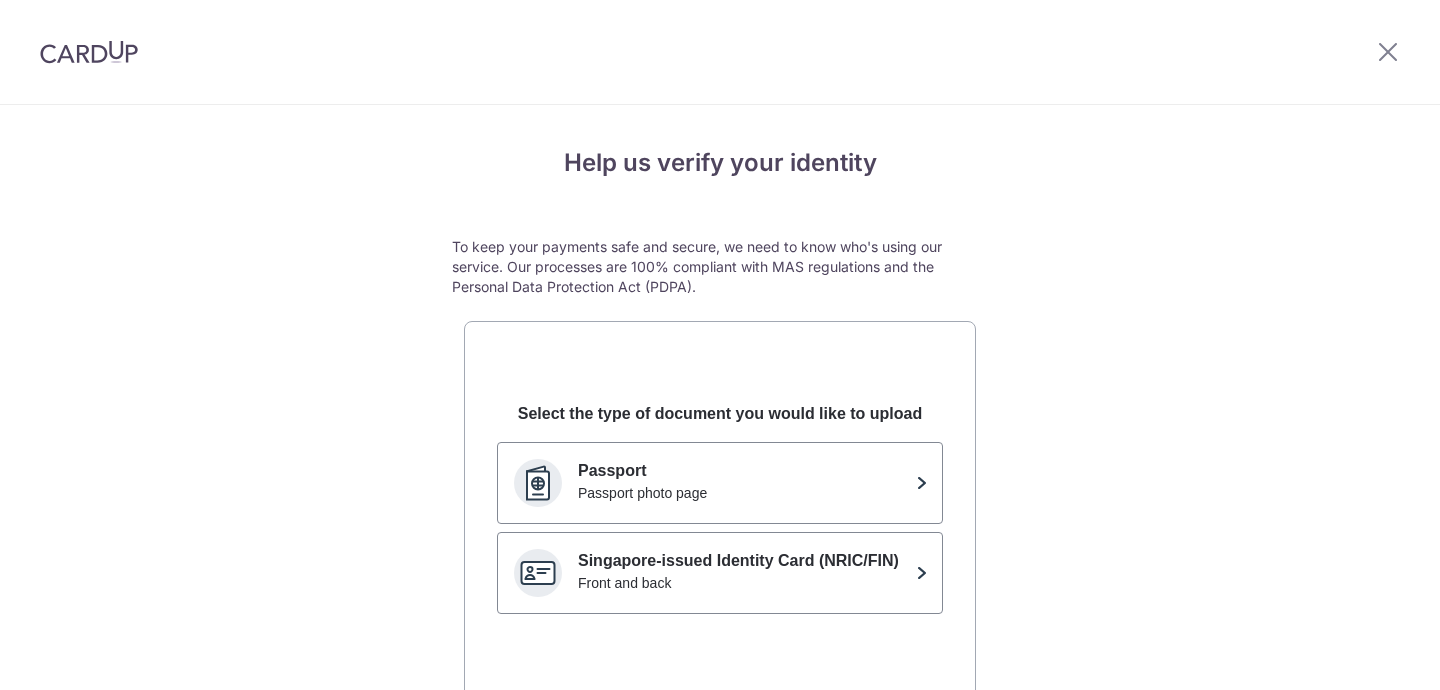 scroll, scrollTop: 0, scrollLeft: 0, axis: both 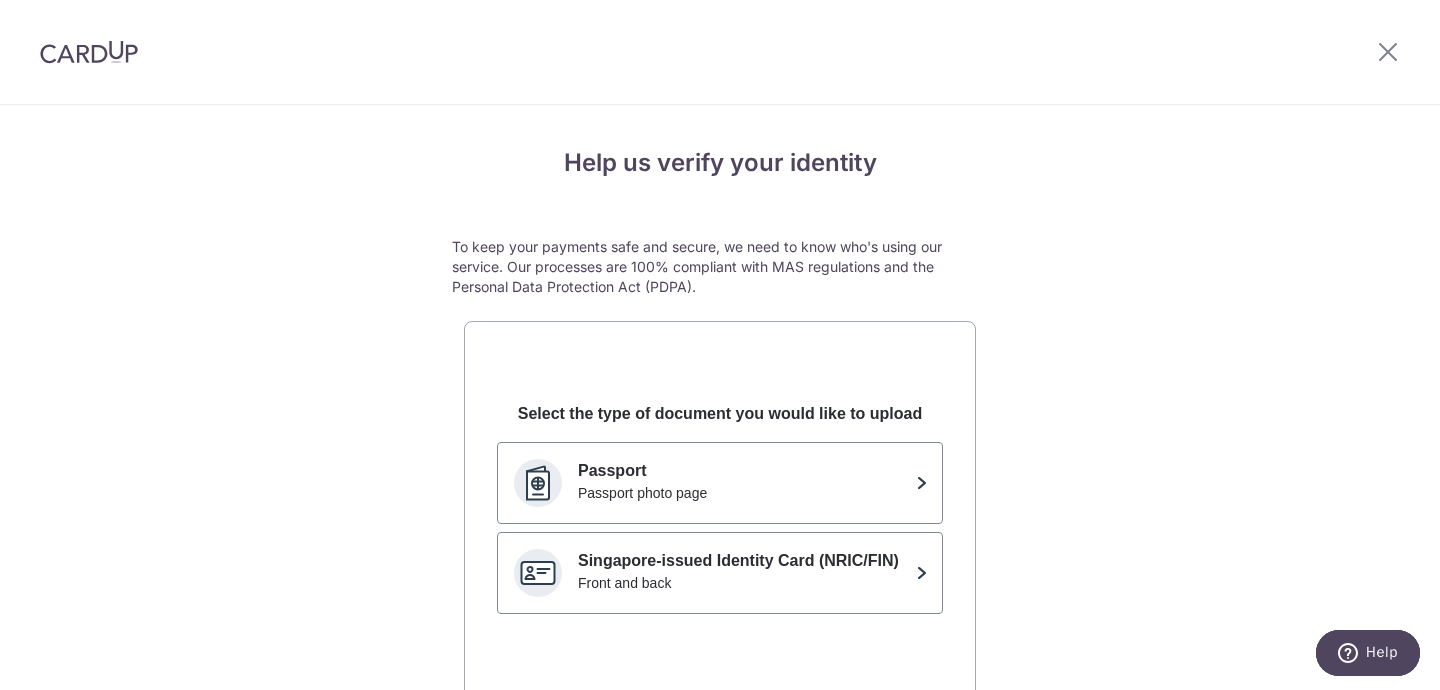 click at bounding box center (89, 52) 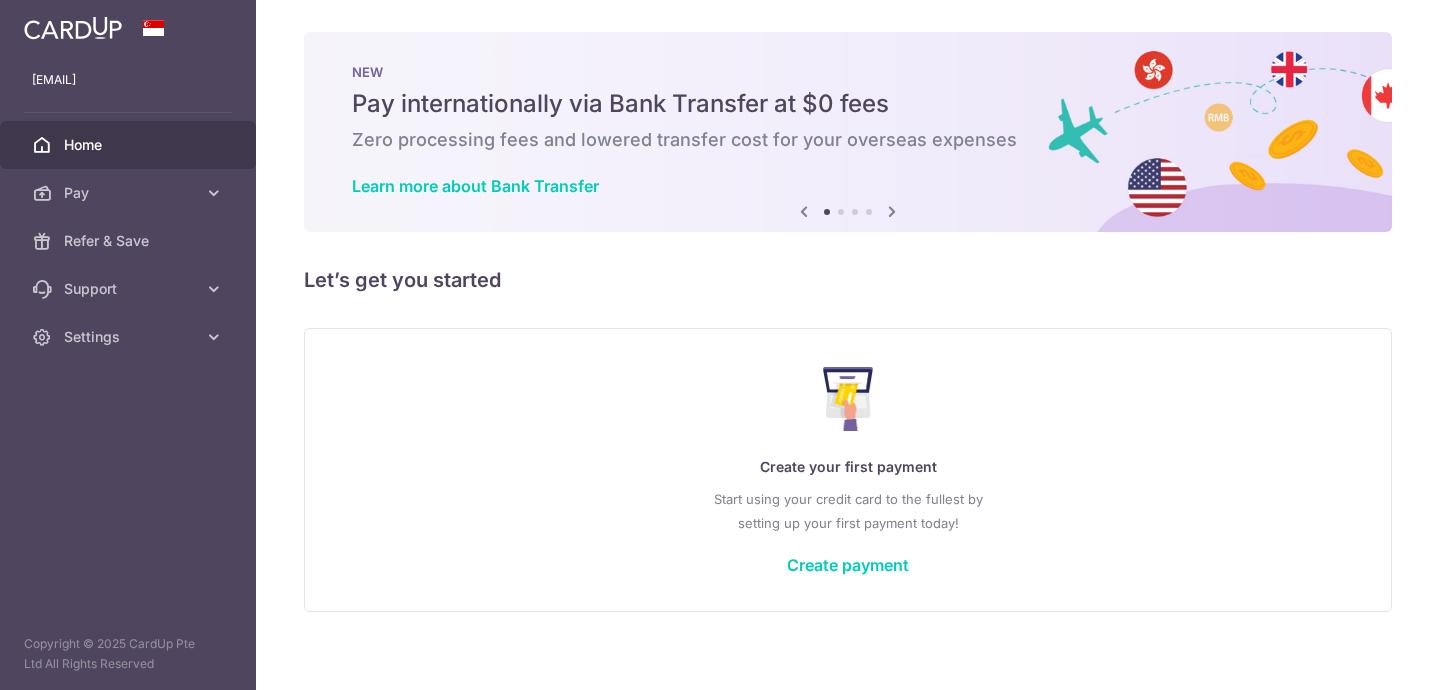 scroll, scrollTop: 0, scrollLeft: 0, axis: both 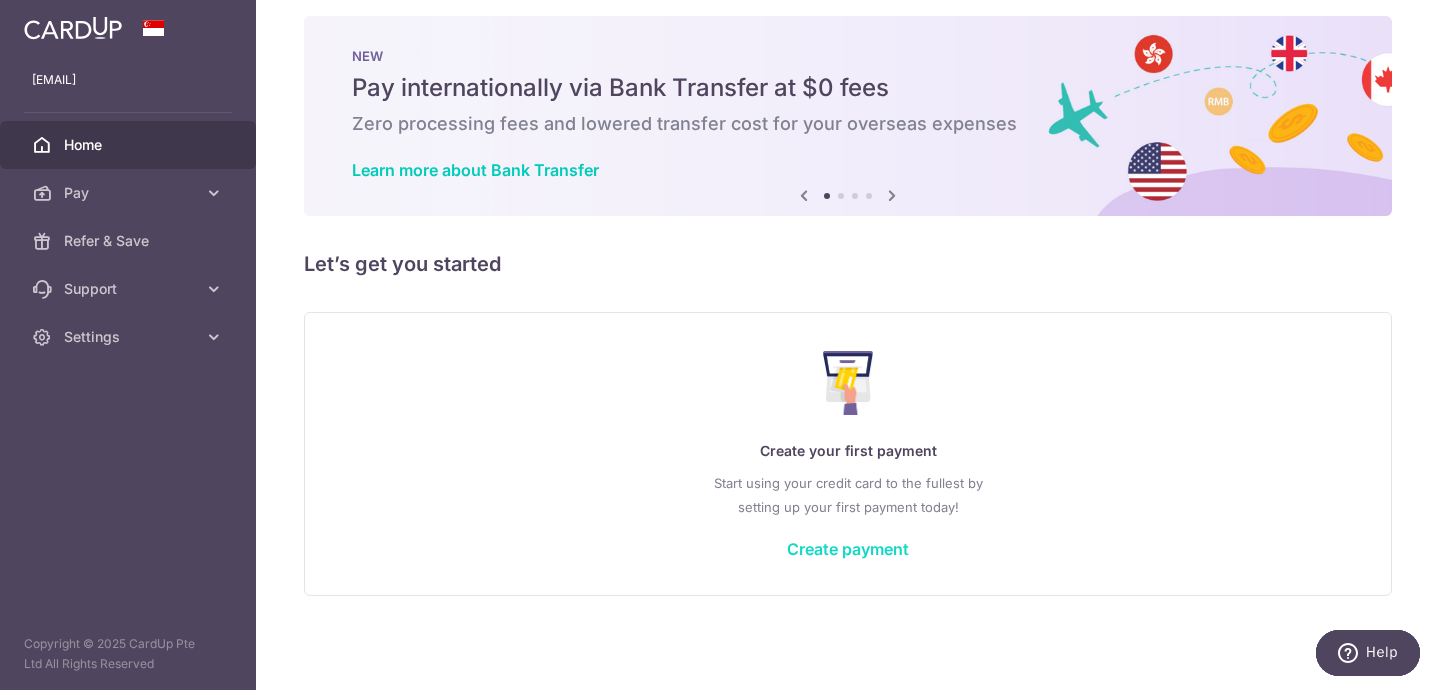 click on "Create payment" at bounding box center (848, 549) 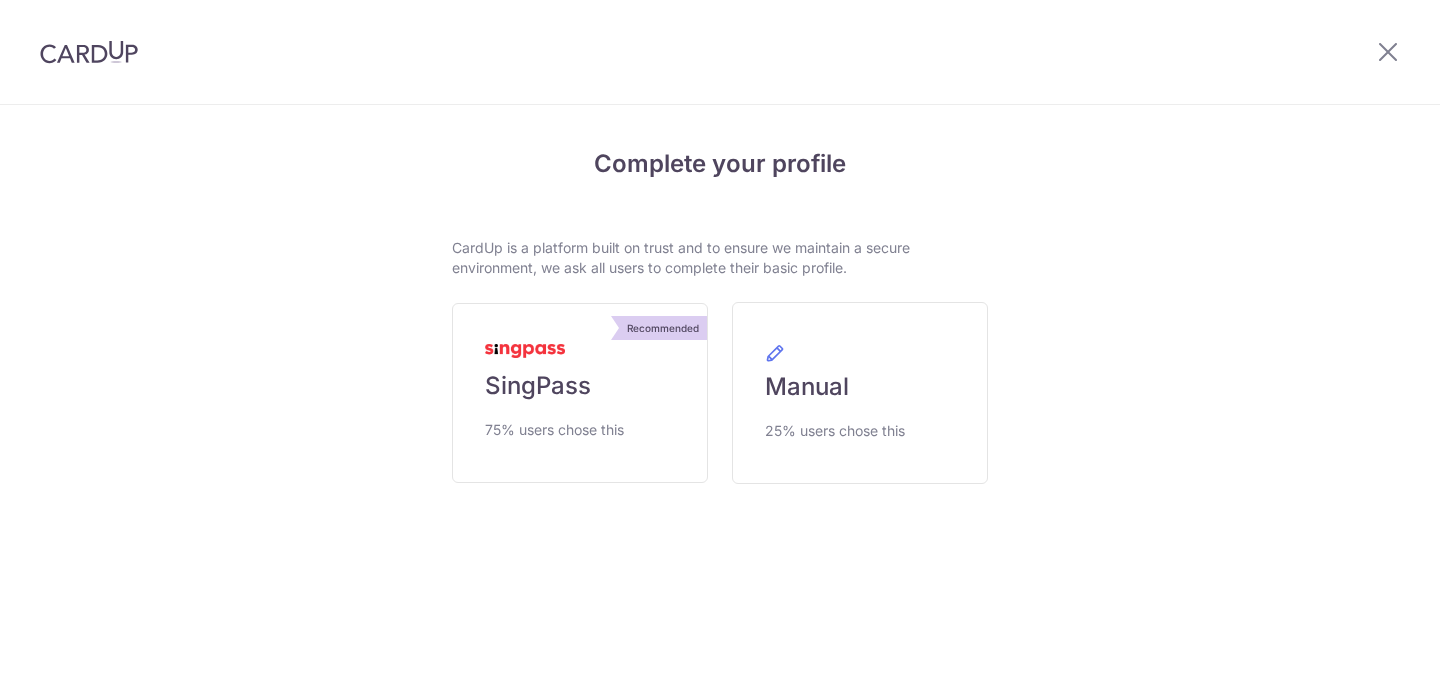 scroll, scrollTop: 0, scrollLeft: 0, axis: both 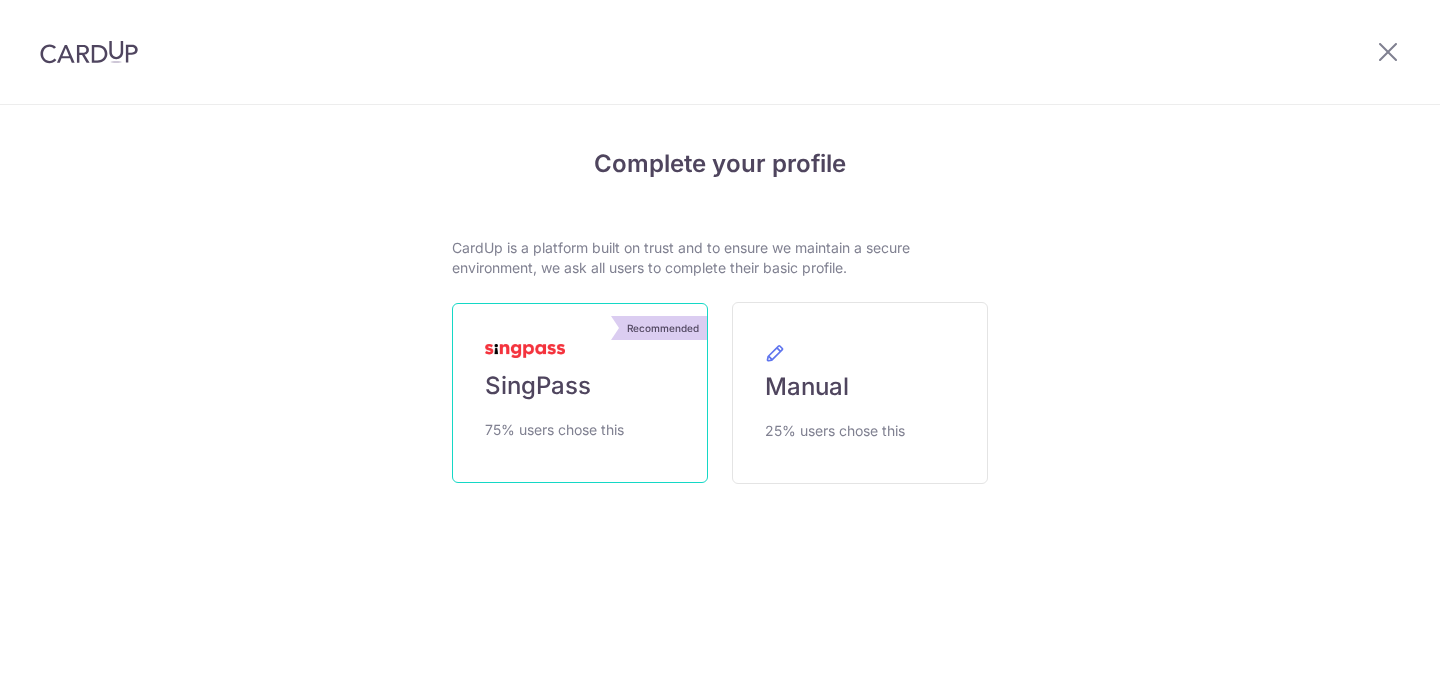 click on "Recommended
SingPass
75% users chose this" at bounding box center [580, 393] 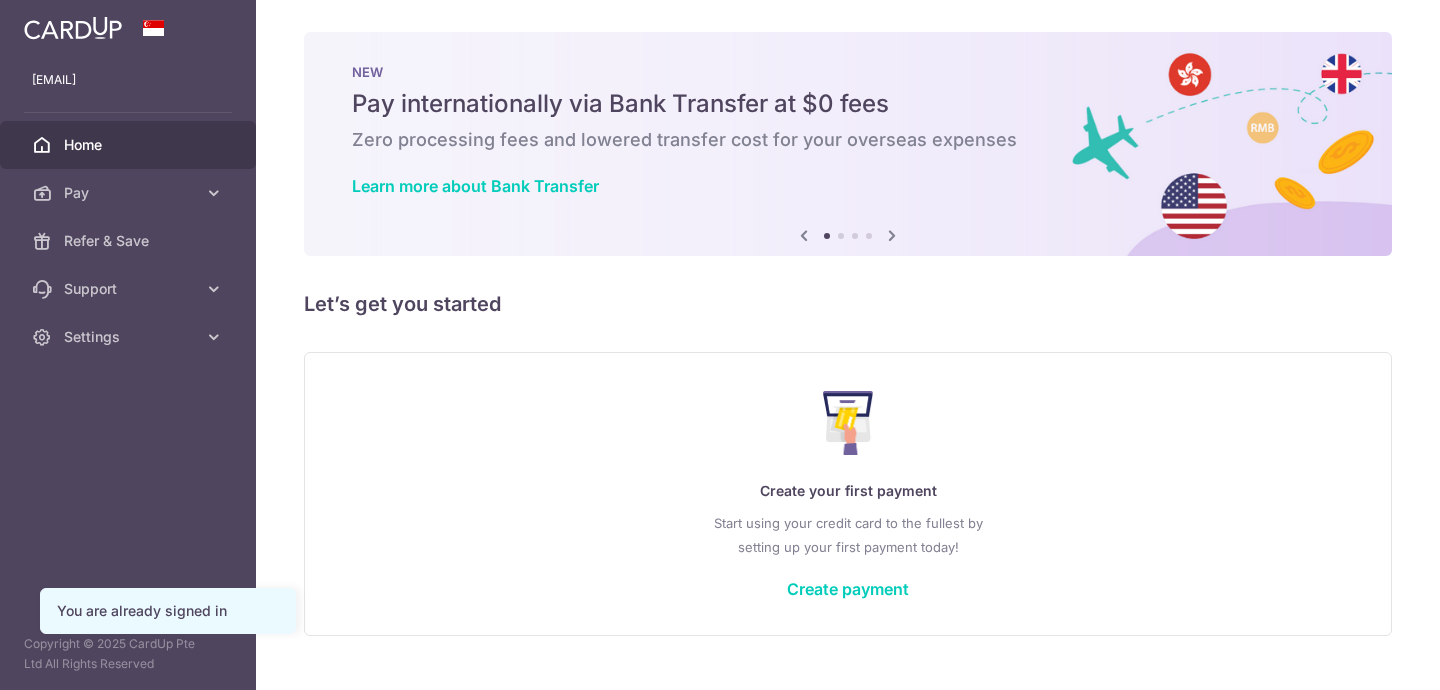scroll, scrollTop: 0, scrollLeft: 0, axis: both 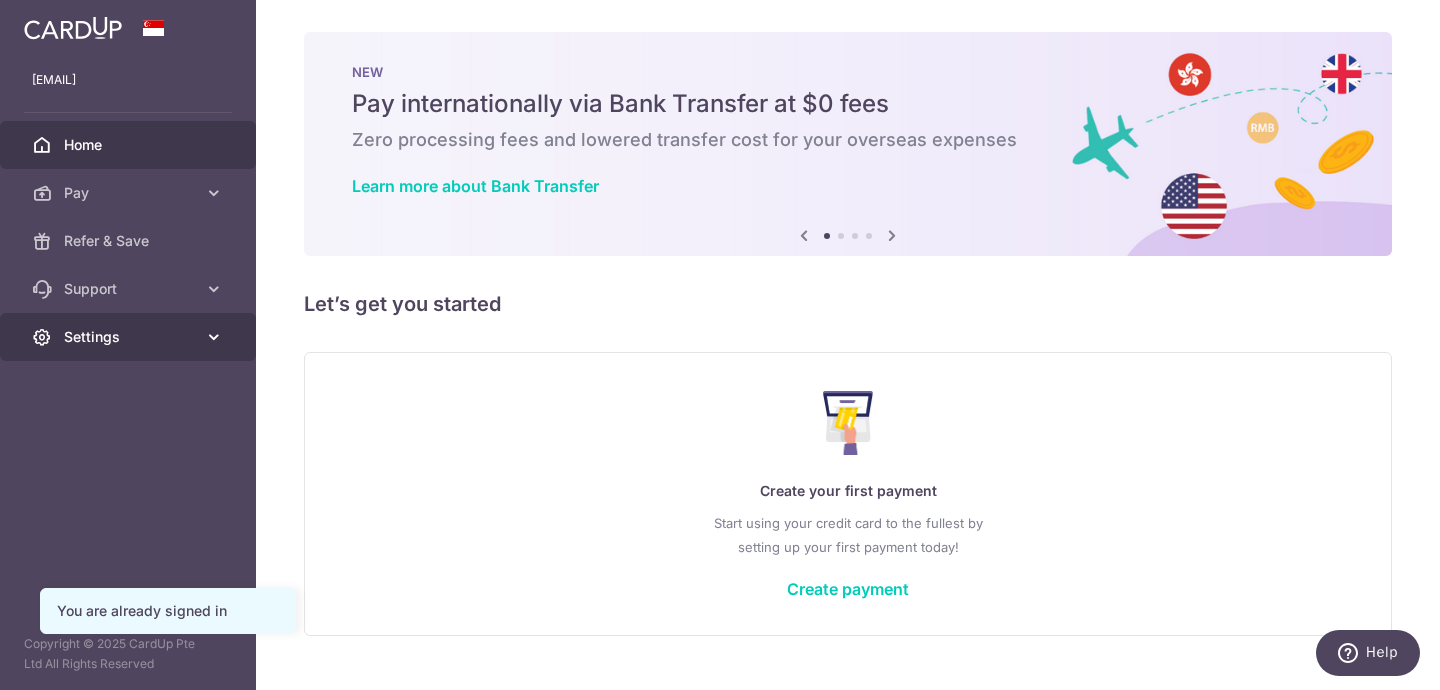 click on "Settings" at bounding box center [128, 337] 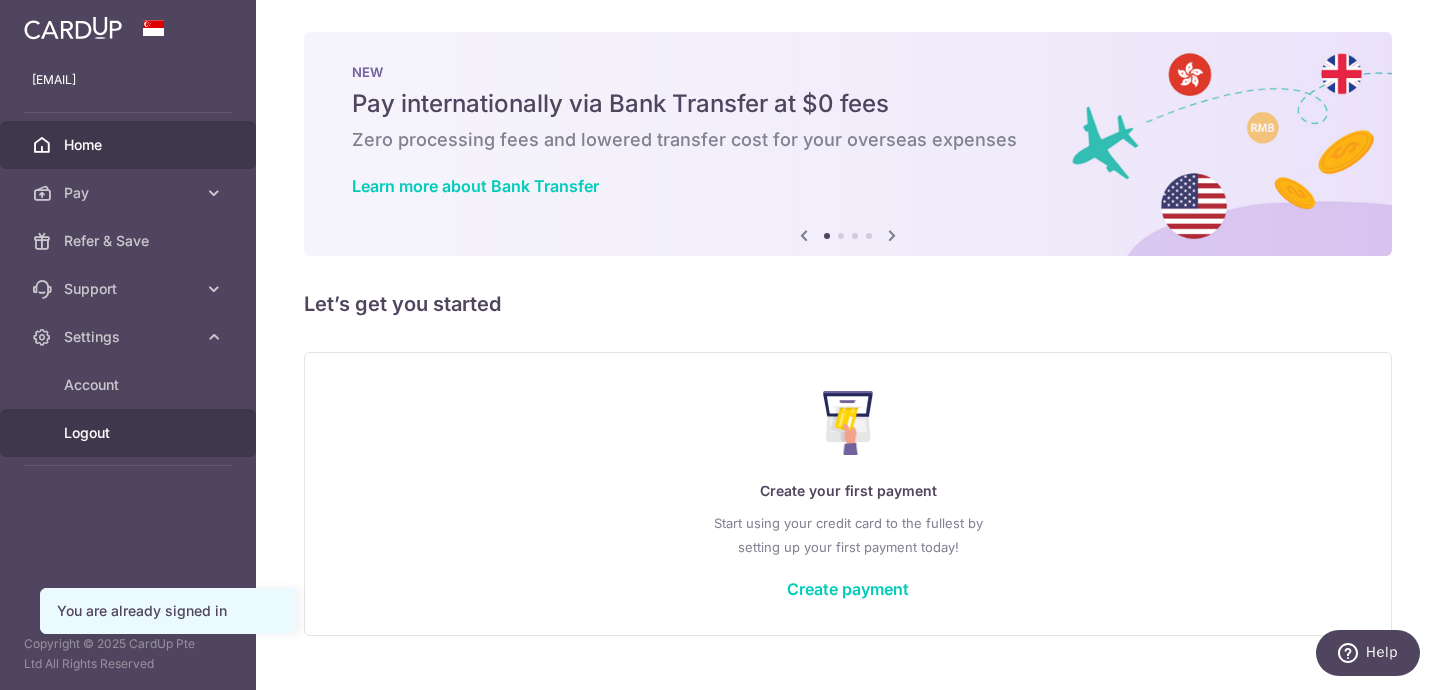 click on "Logout" at bounding box center [128, 433] 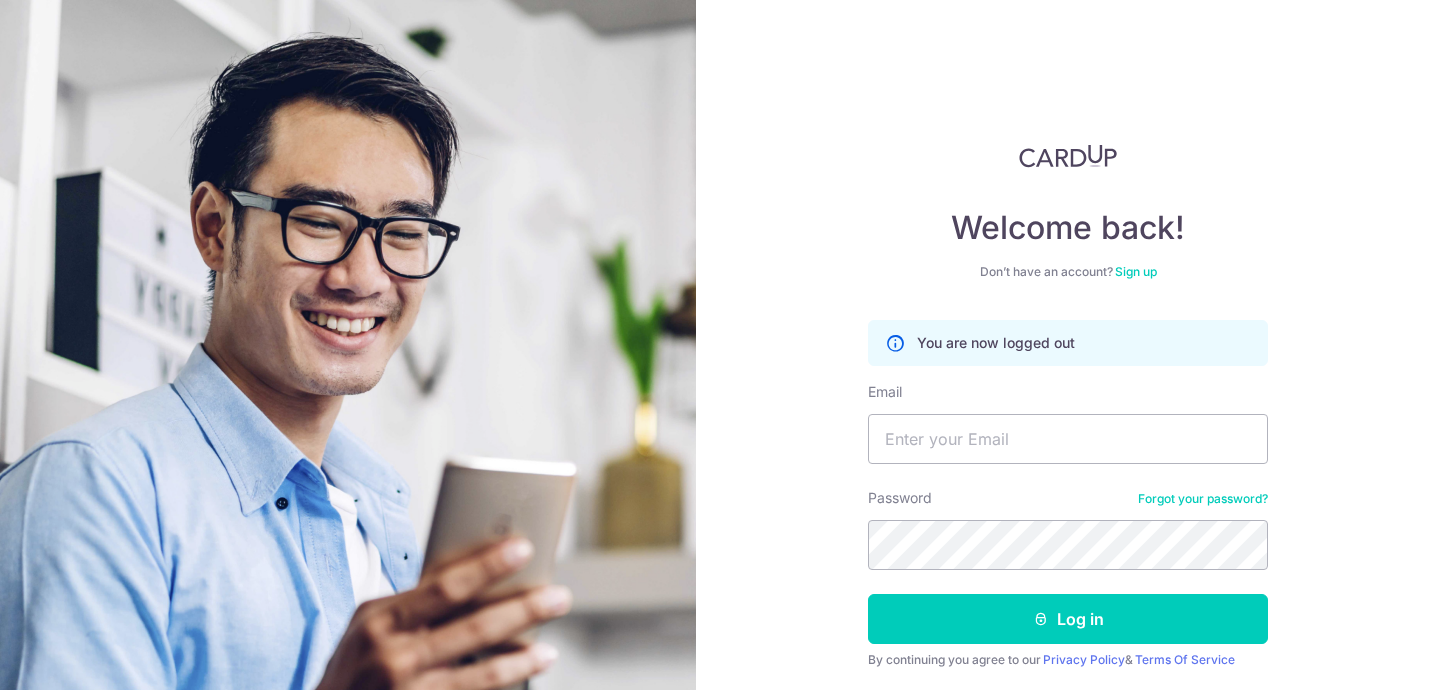 scroll, scrollTop: 0, scrollLeft: 0, axis: both 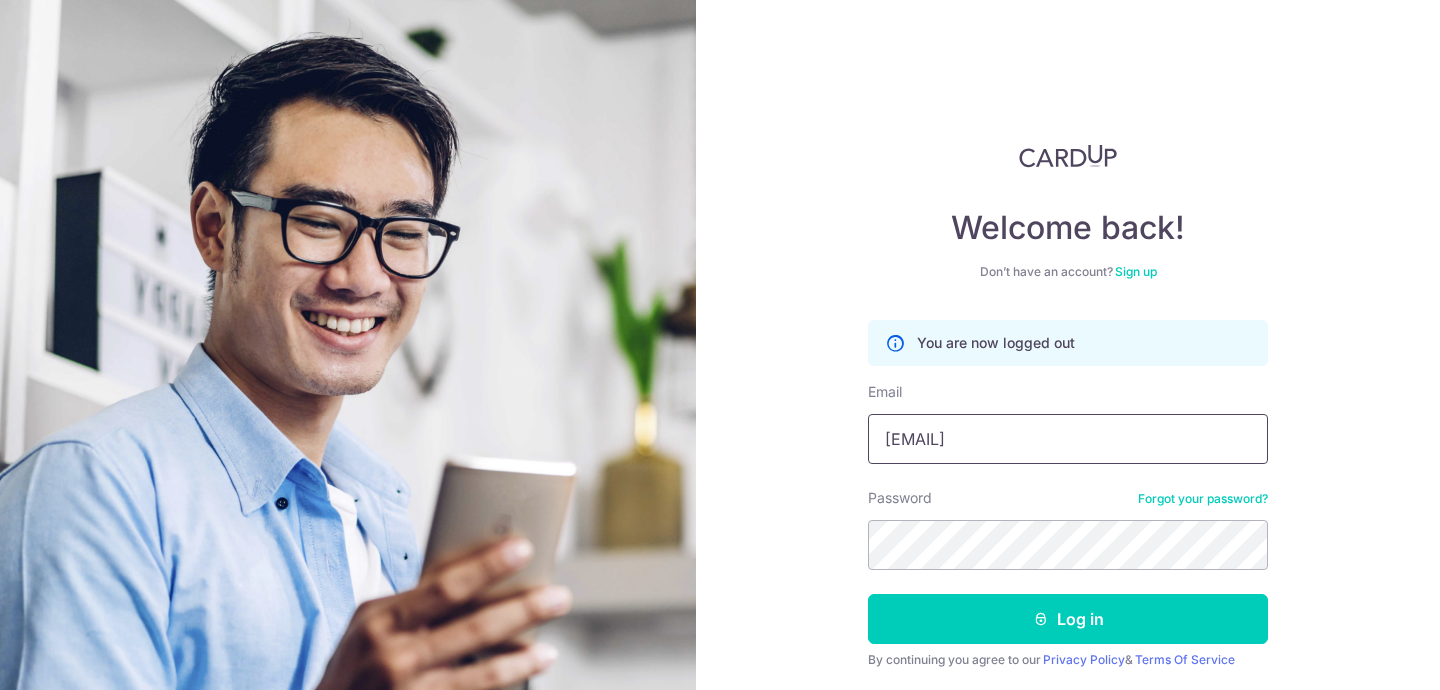 click on "nataliechoyyy@gmail.com" at bounding box center (1068, 439) 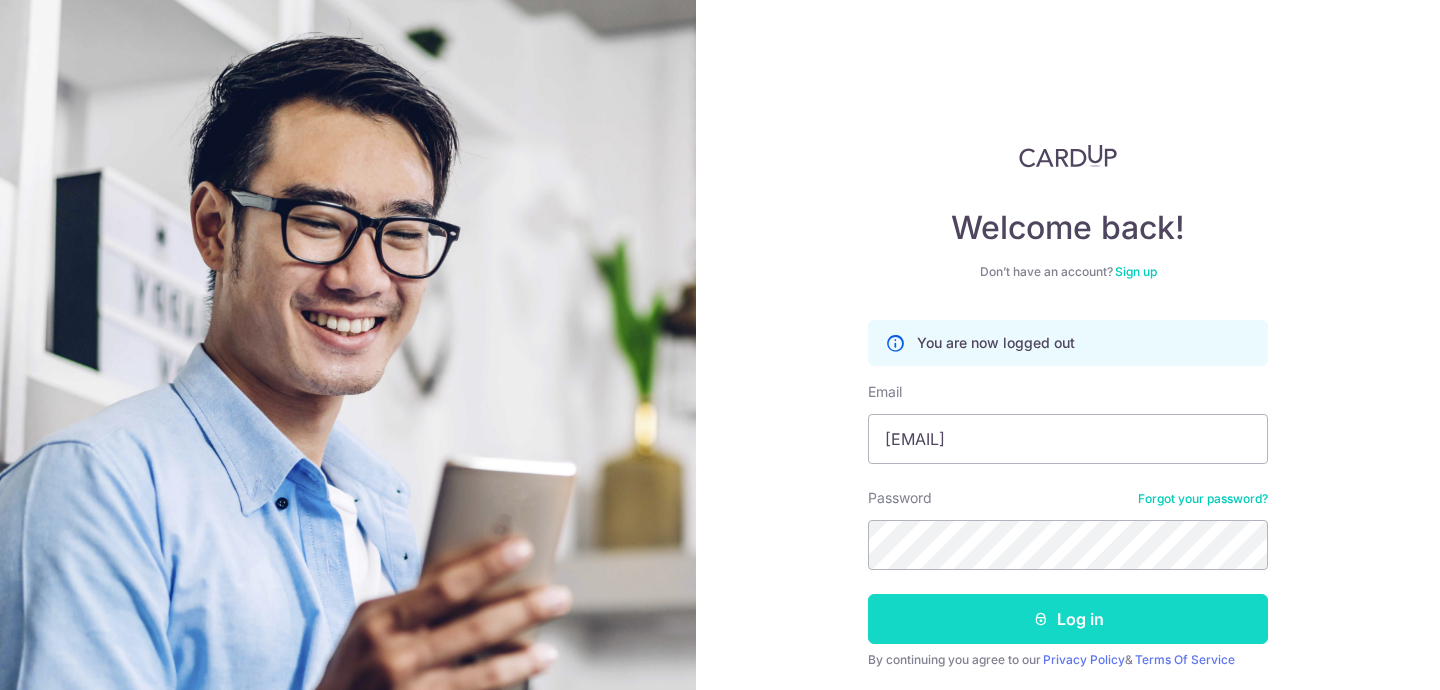 click on "Log in" at bounding box center (1068, 619) 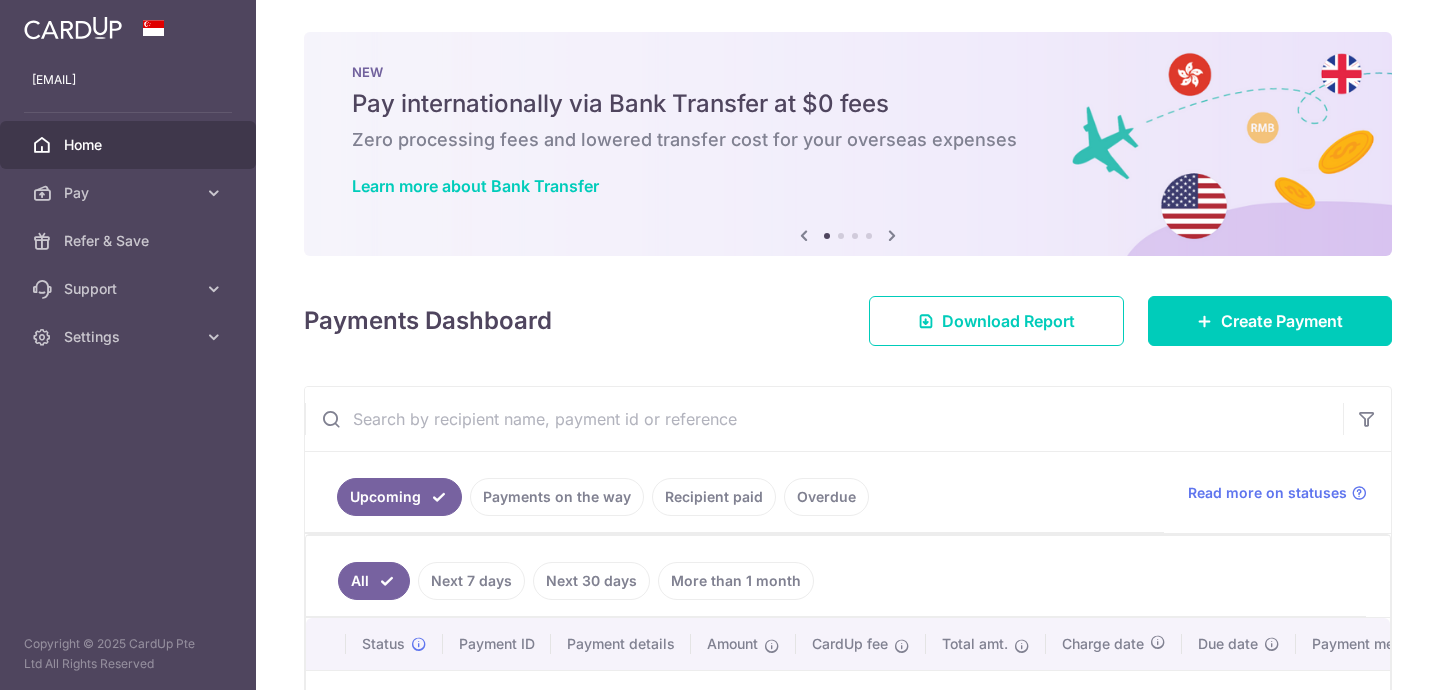 scroll, scrollTop: 0, scrollLeft: 0, axis: both 